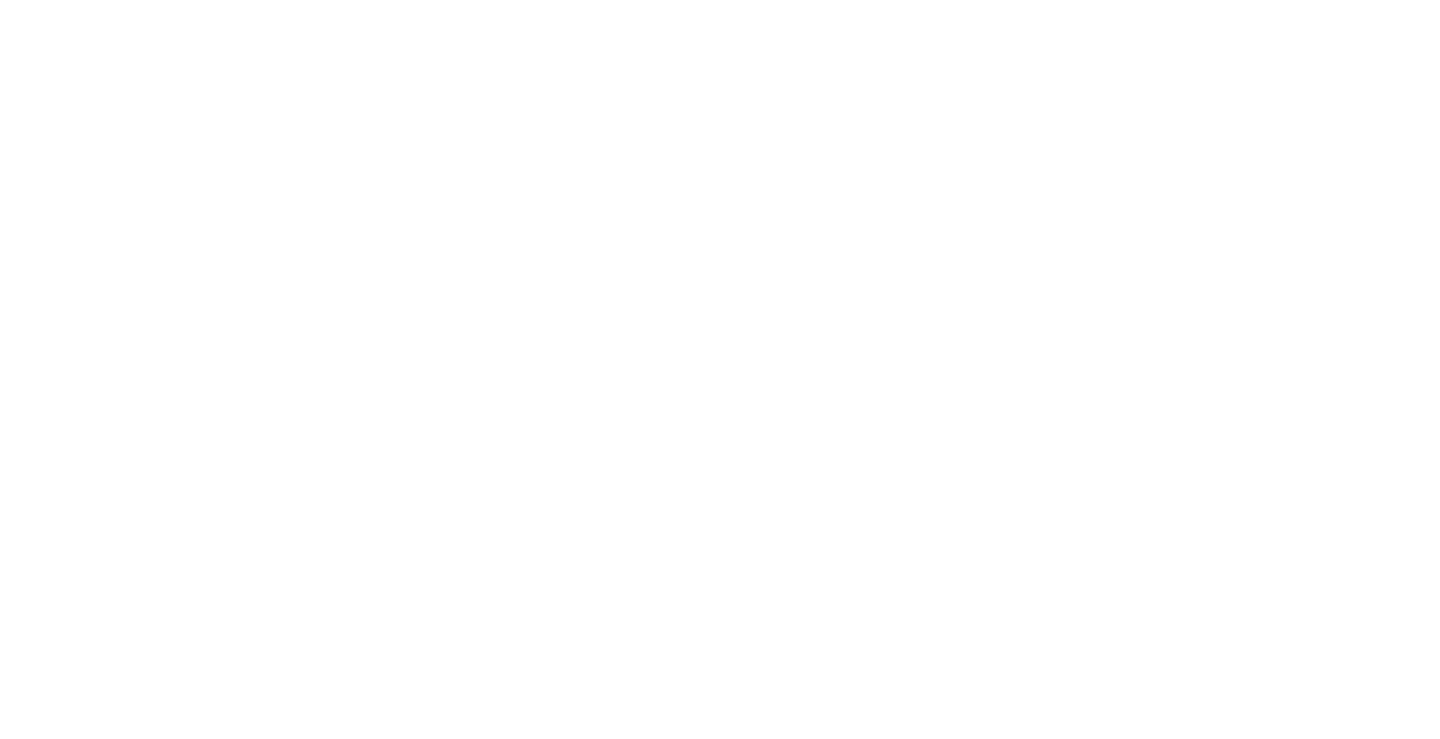 scroll, scrollTop: 0, scrollLeft: 0, axis: both 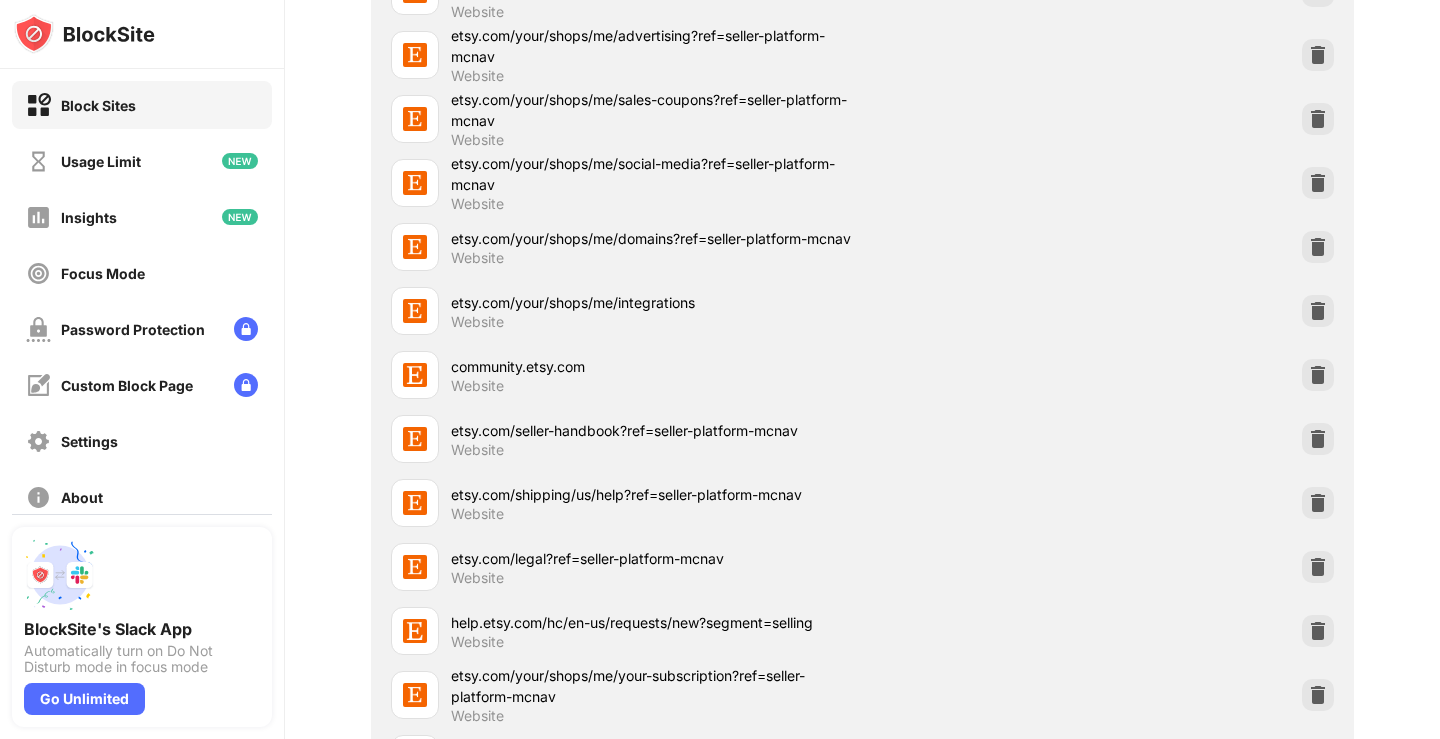 click on "etsy.com/seller-handbook?ref=seller-platform-mcnav" at bounding box center [656, 430] 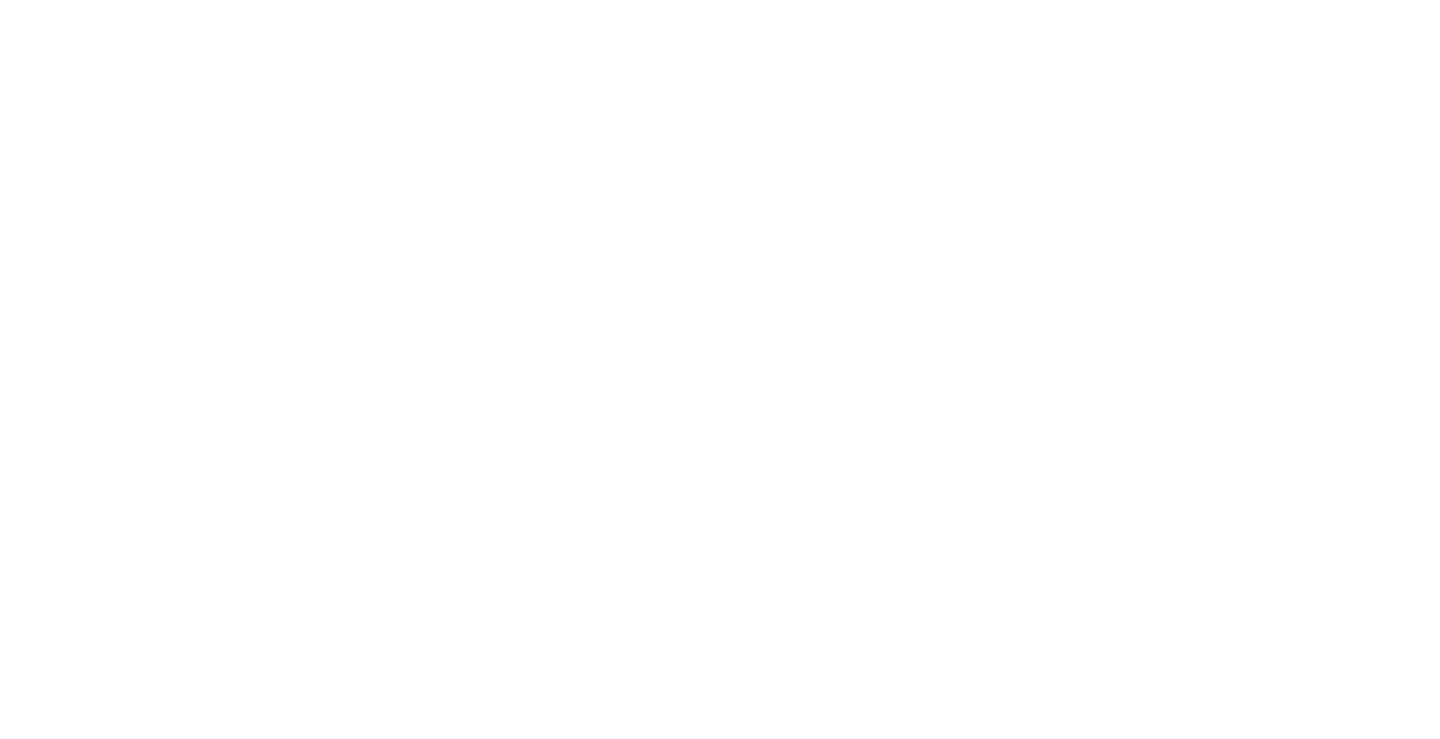 scroll, scrollTop: 0, scrollLeft: 0, axis: both 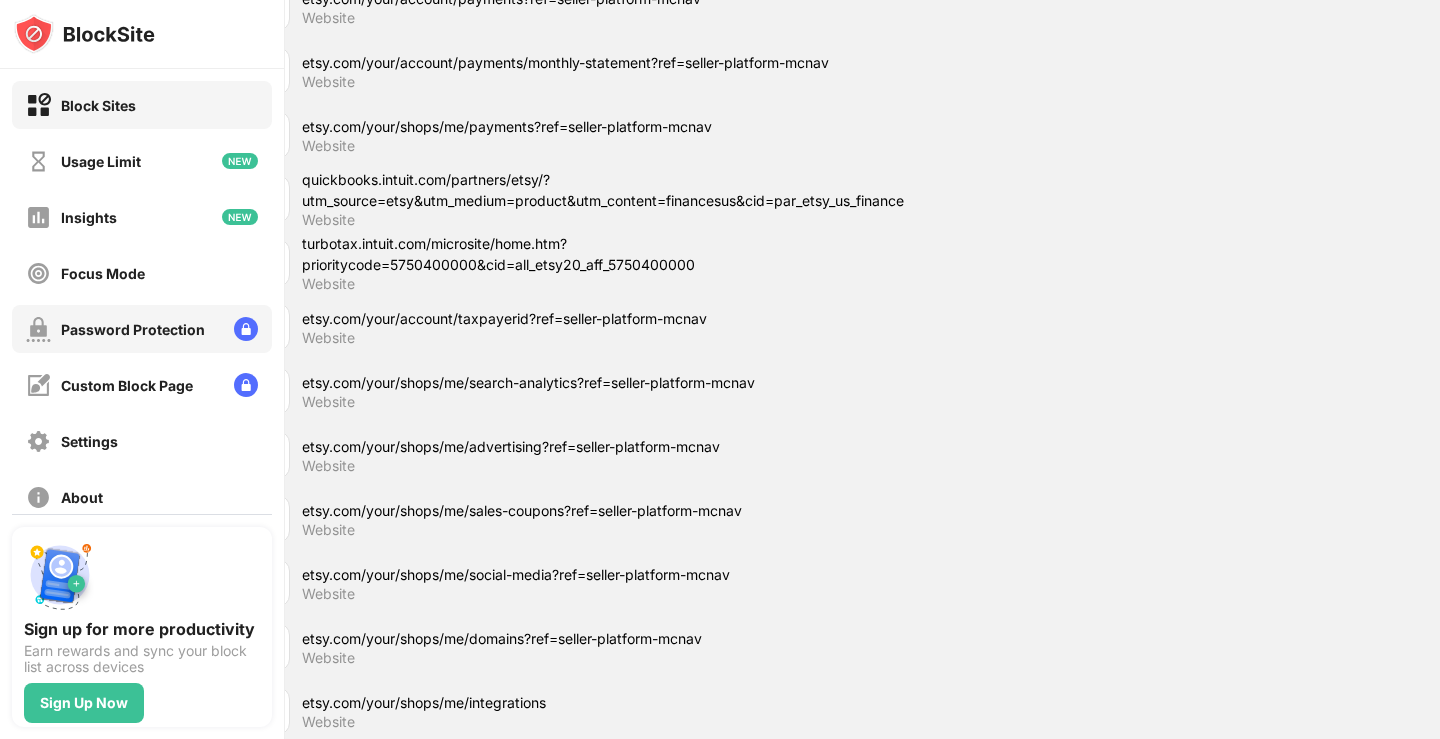 click on "Password Protection" at bounding box center [142, 329] 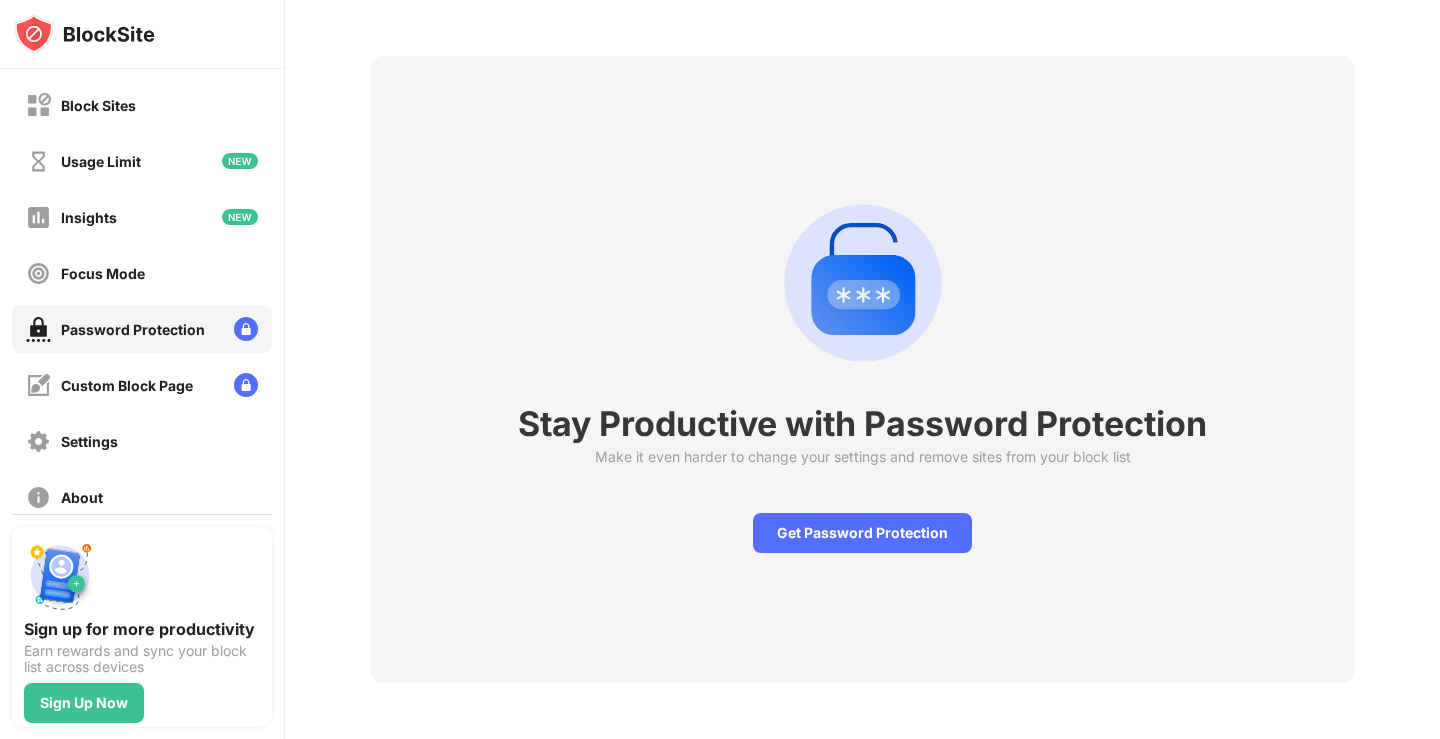 scroll, scrollTop: 84, scrollLeft: 0, axis: vertical 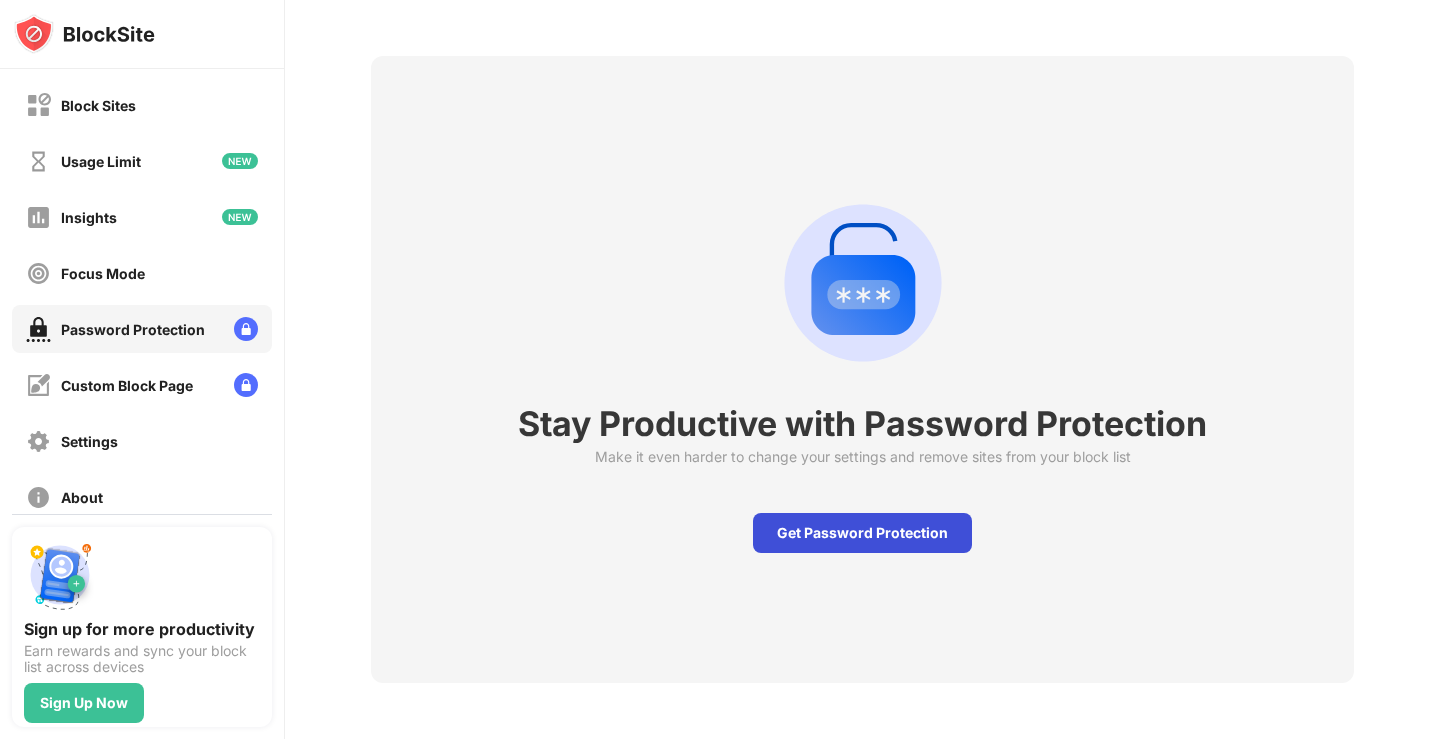 click on "Get Password Protection" at bounding box center [862, 533] 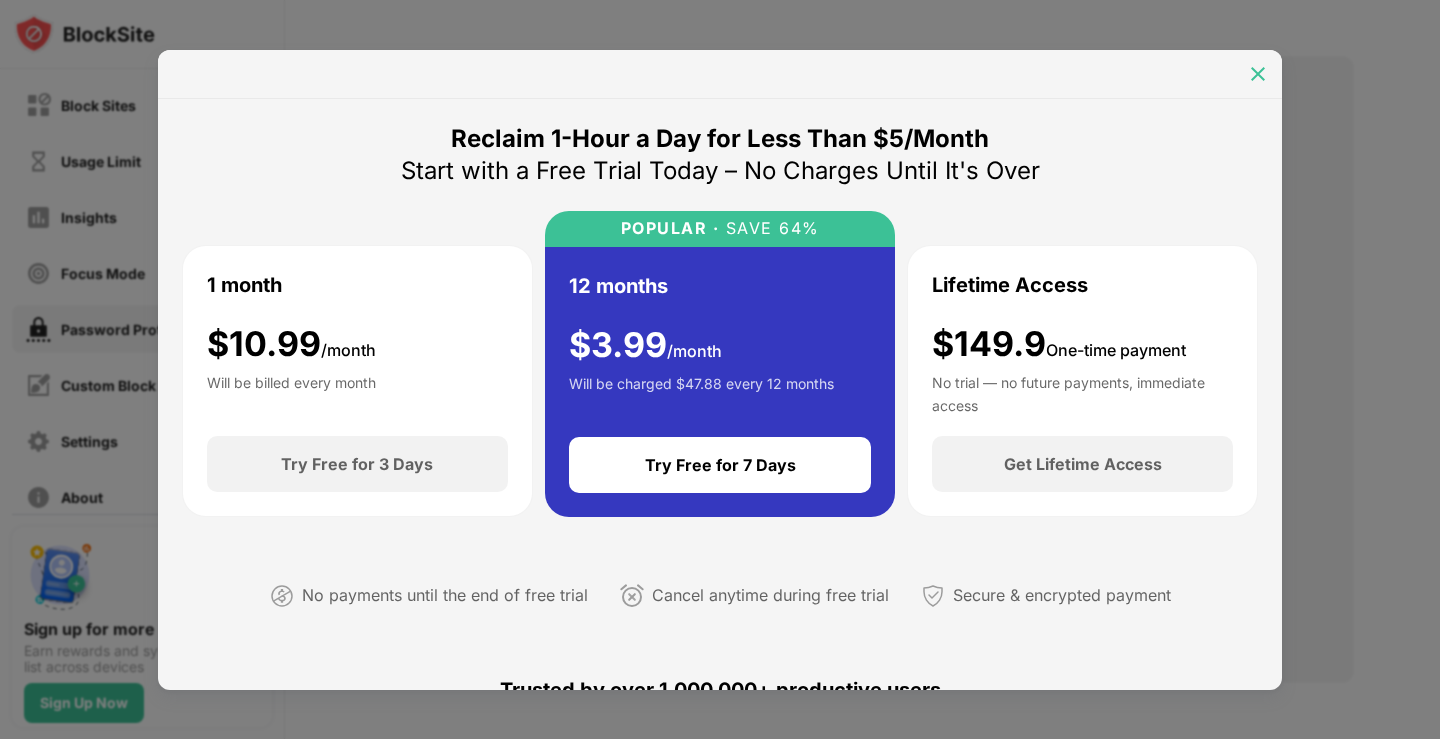 drag, startPoint x: 1265, startPoint y: 66, endPoint x: 1375, endPoint y: 254, distance: 217.81644 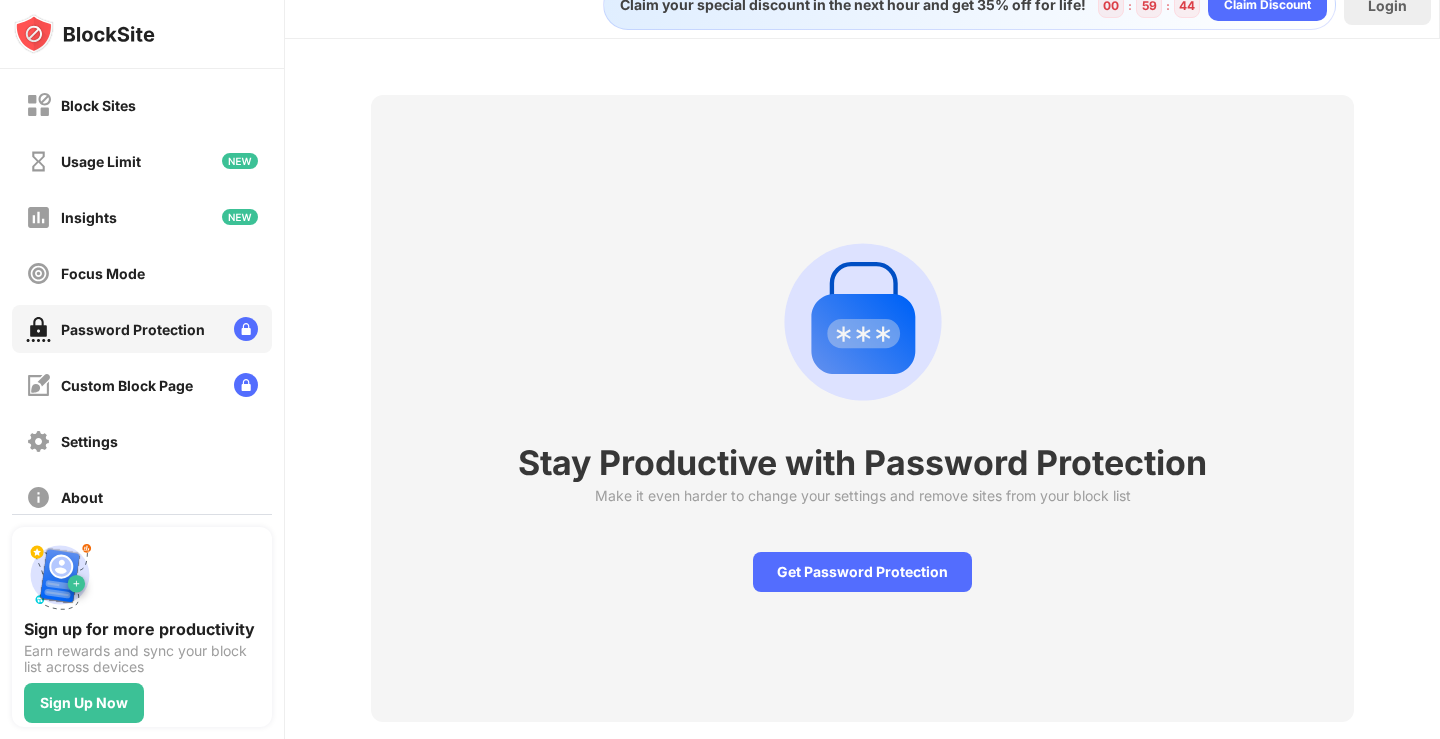 scroll, scrollTop: 0, scrollLeft: 0, axis: both 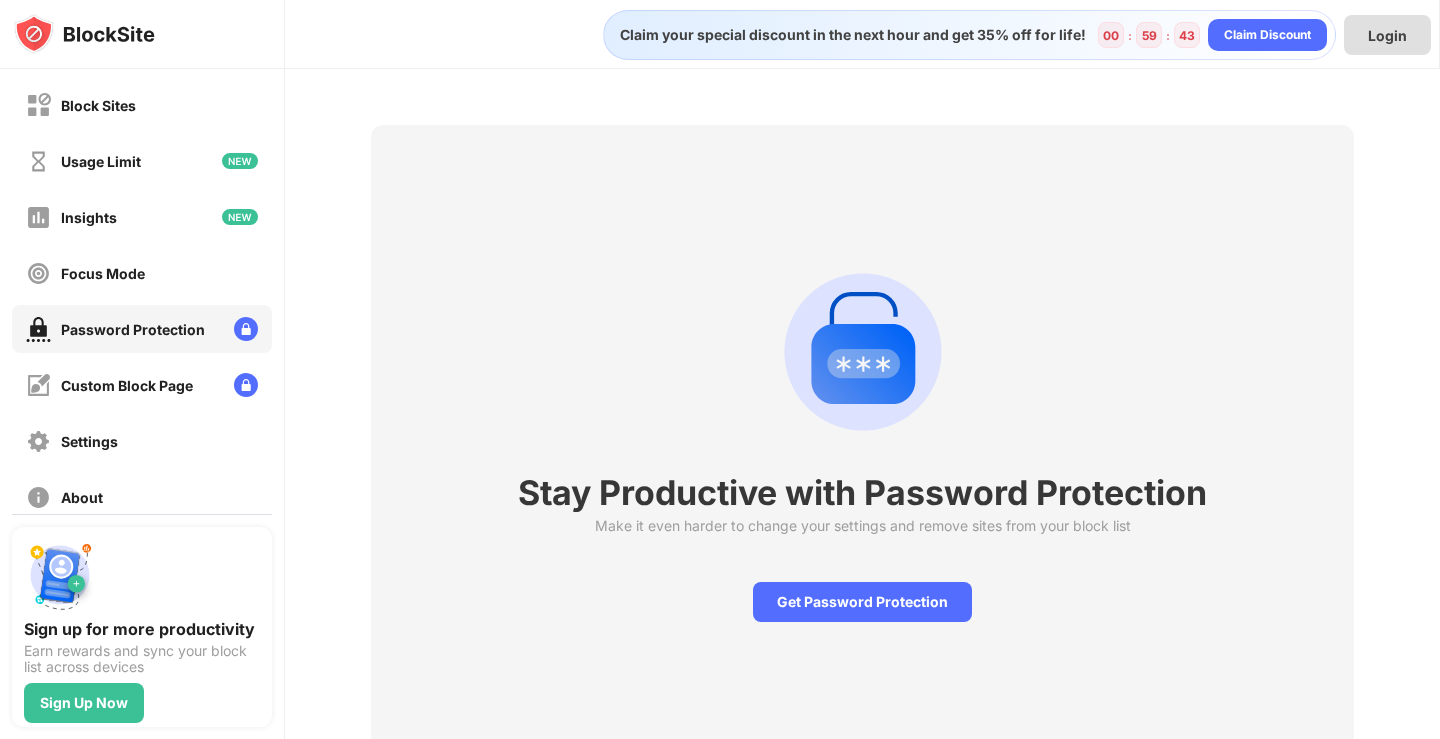 click on "Login" at bounding box center [1387, 35] 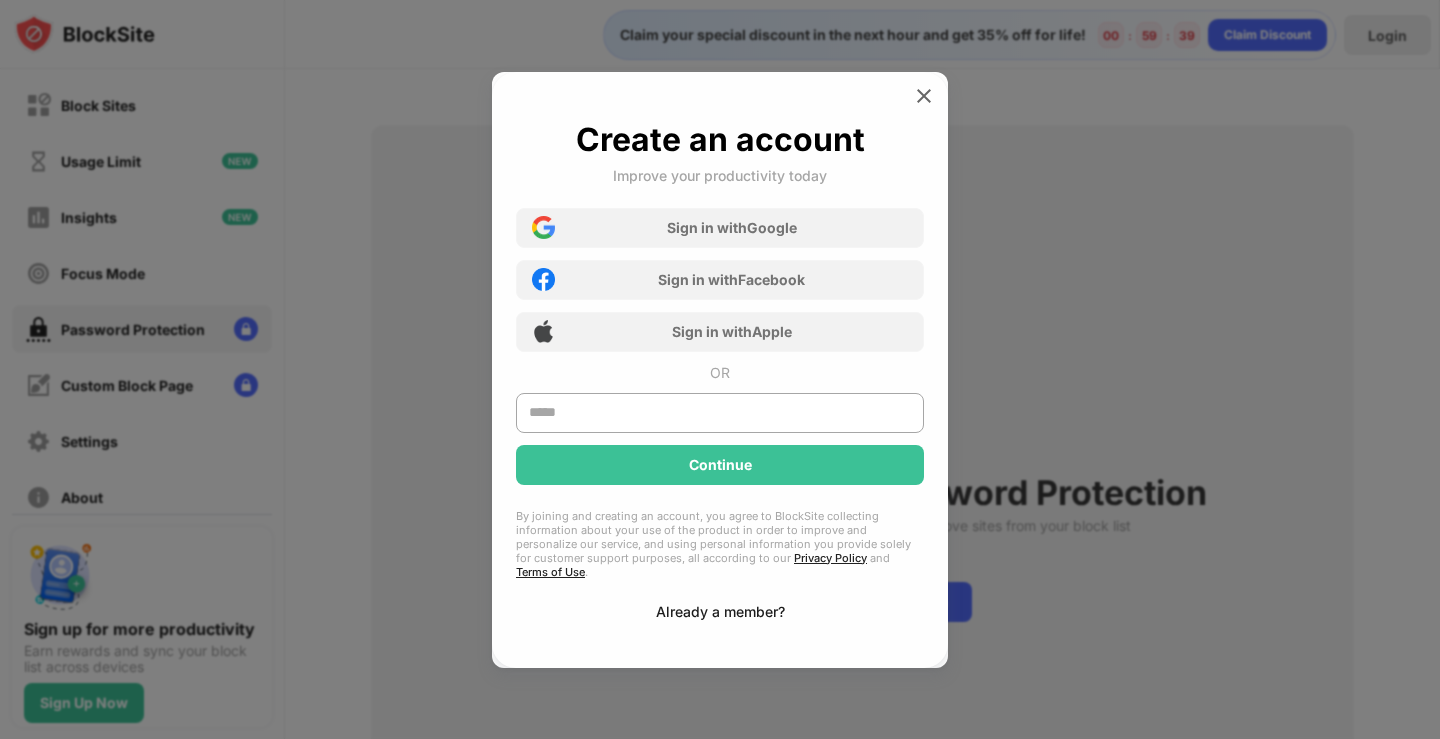 click on "Already a member?" at bounding box center (720, 611) 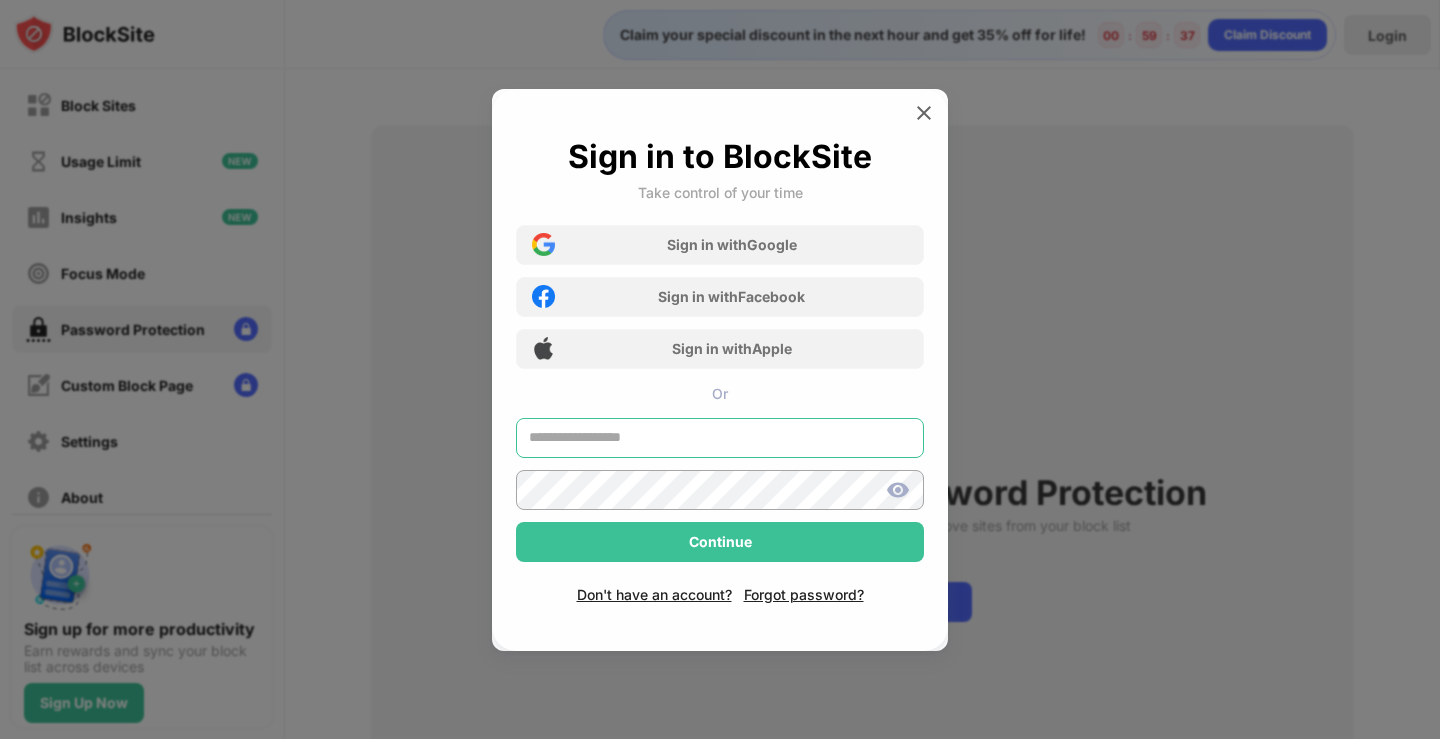 click at bounding box center (720, 438) 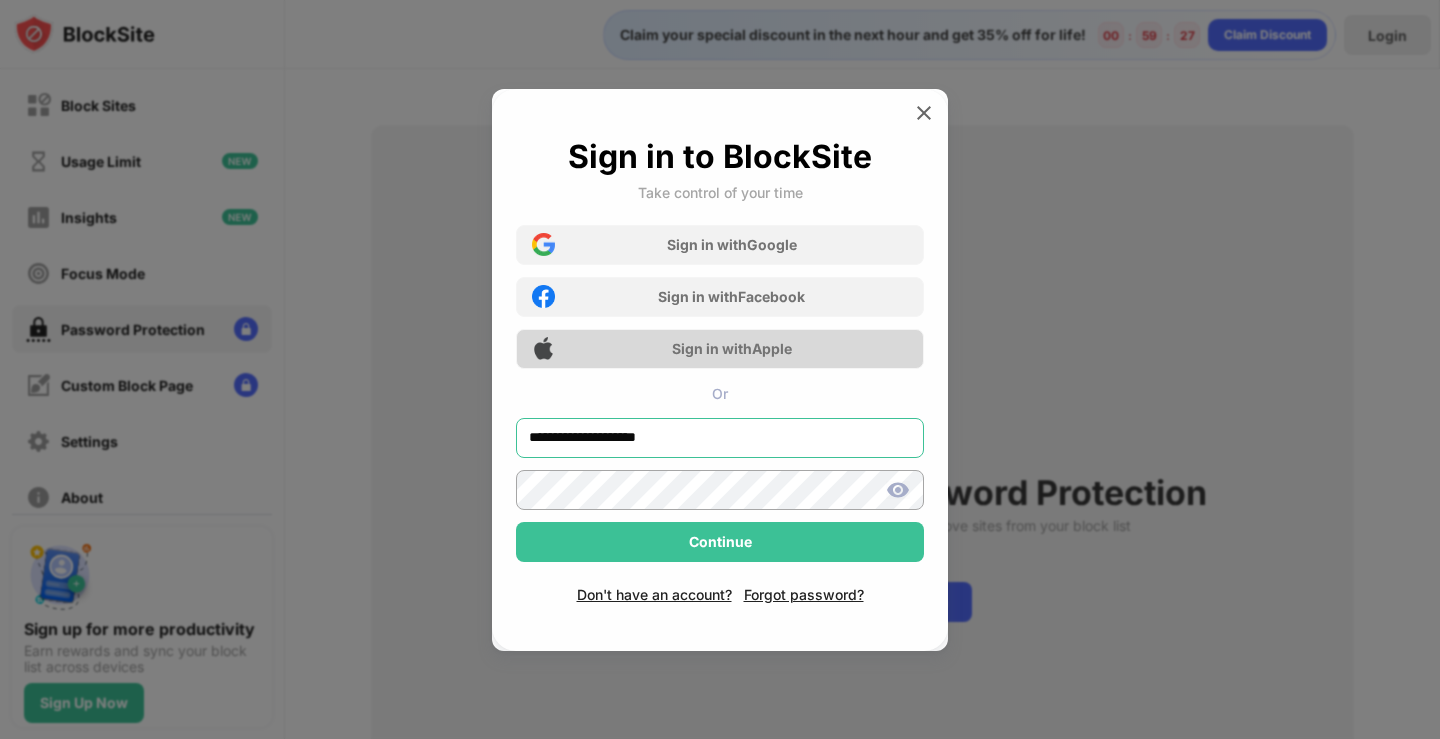 type on "**********" 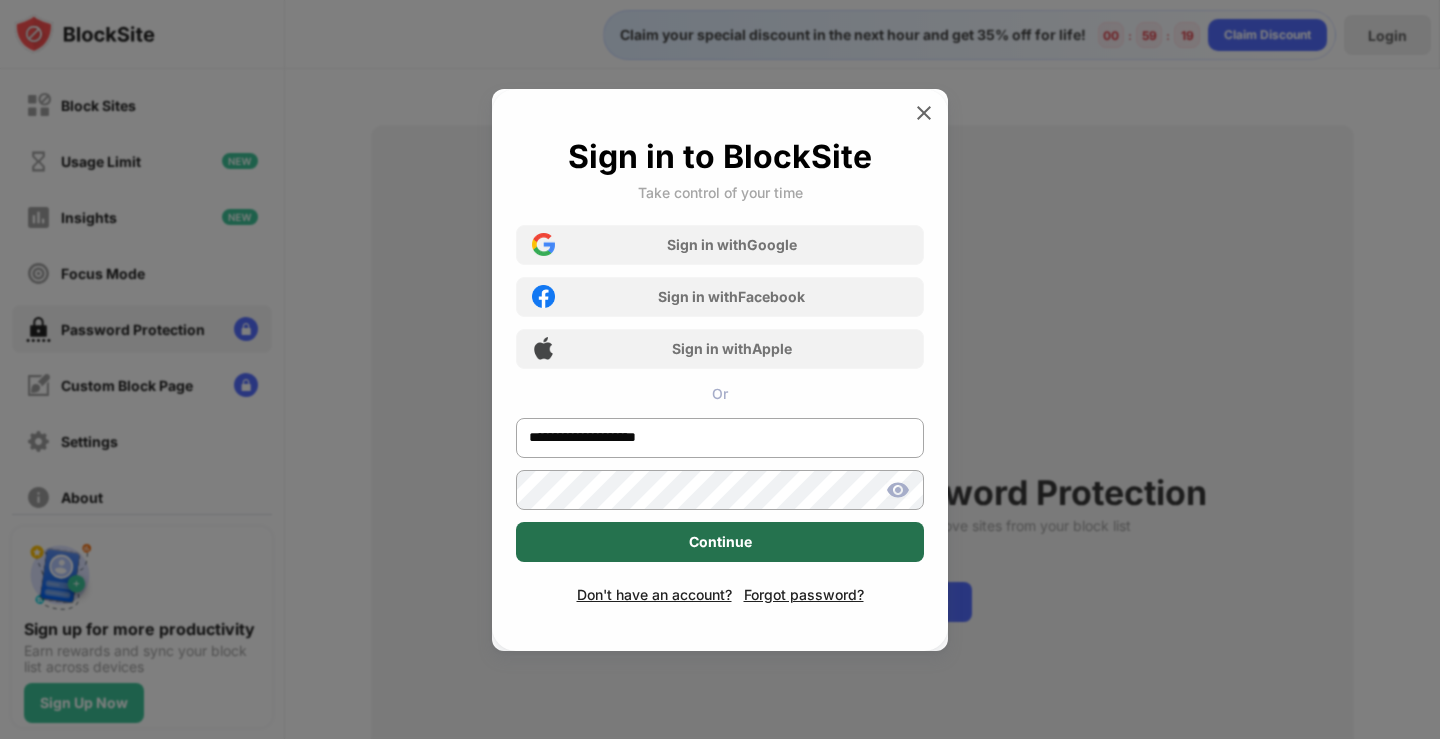 click on "Continue" at bounding box center [720, 542] 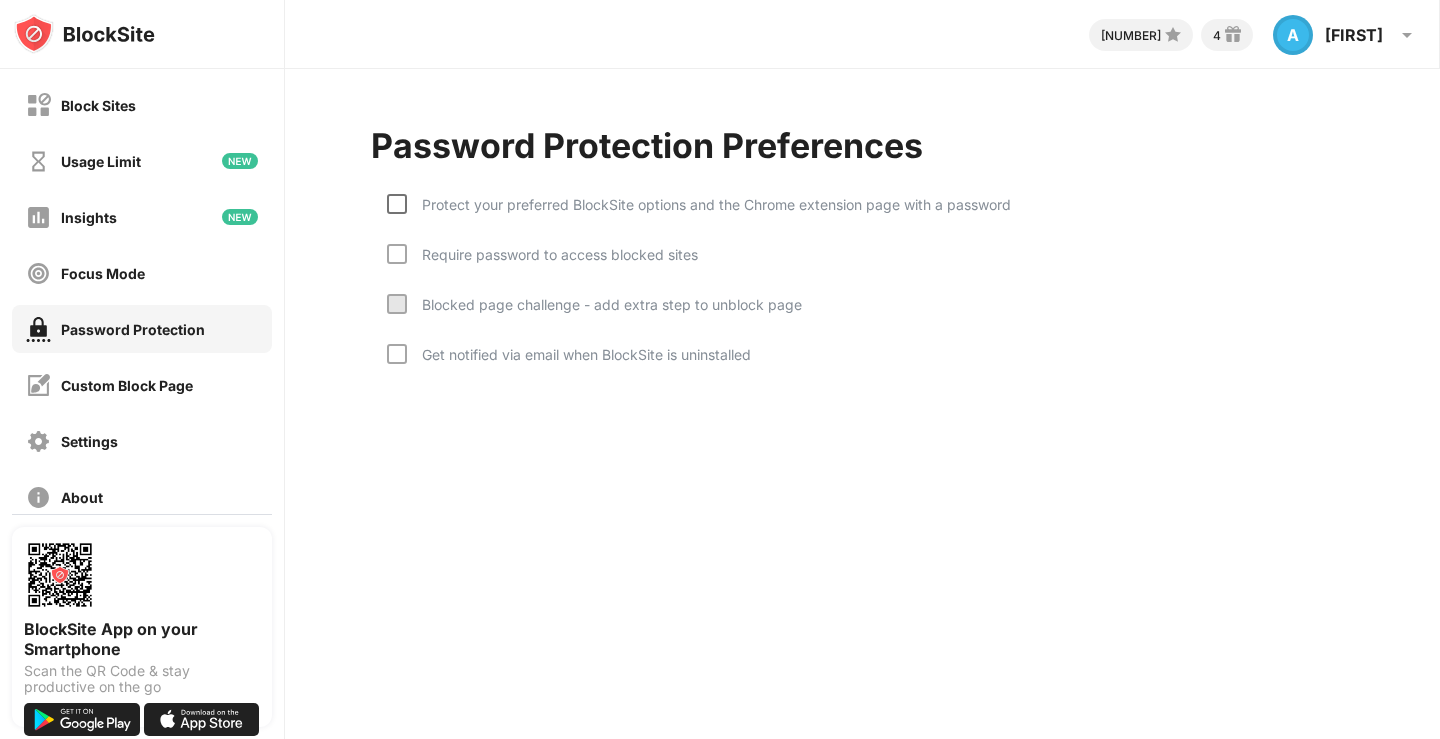 click at bounding box center (397, 204) 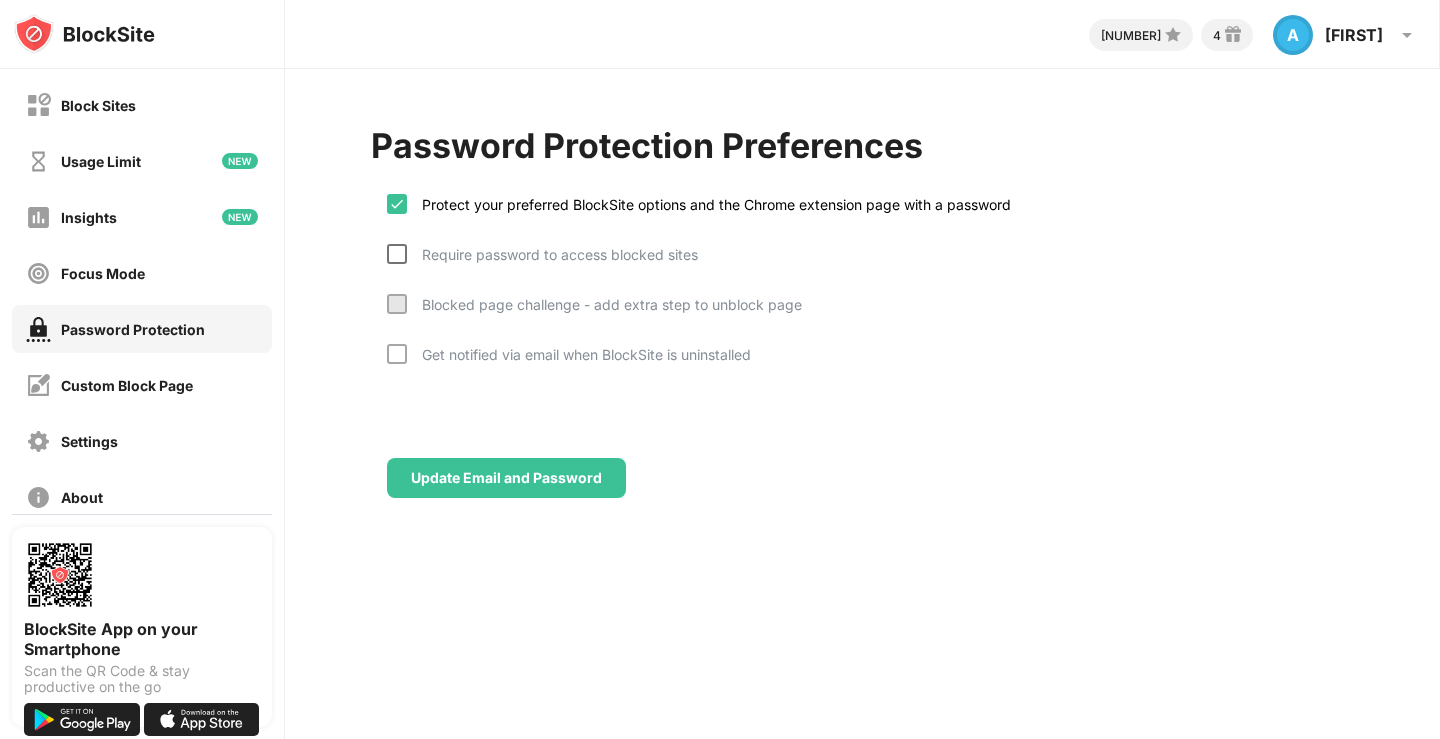 click at bounding box center [397, 254] 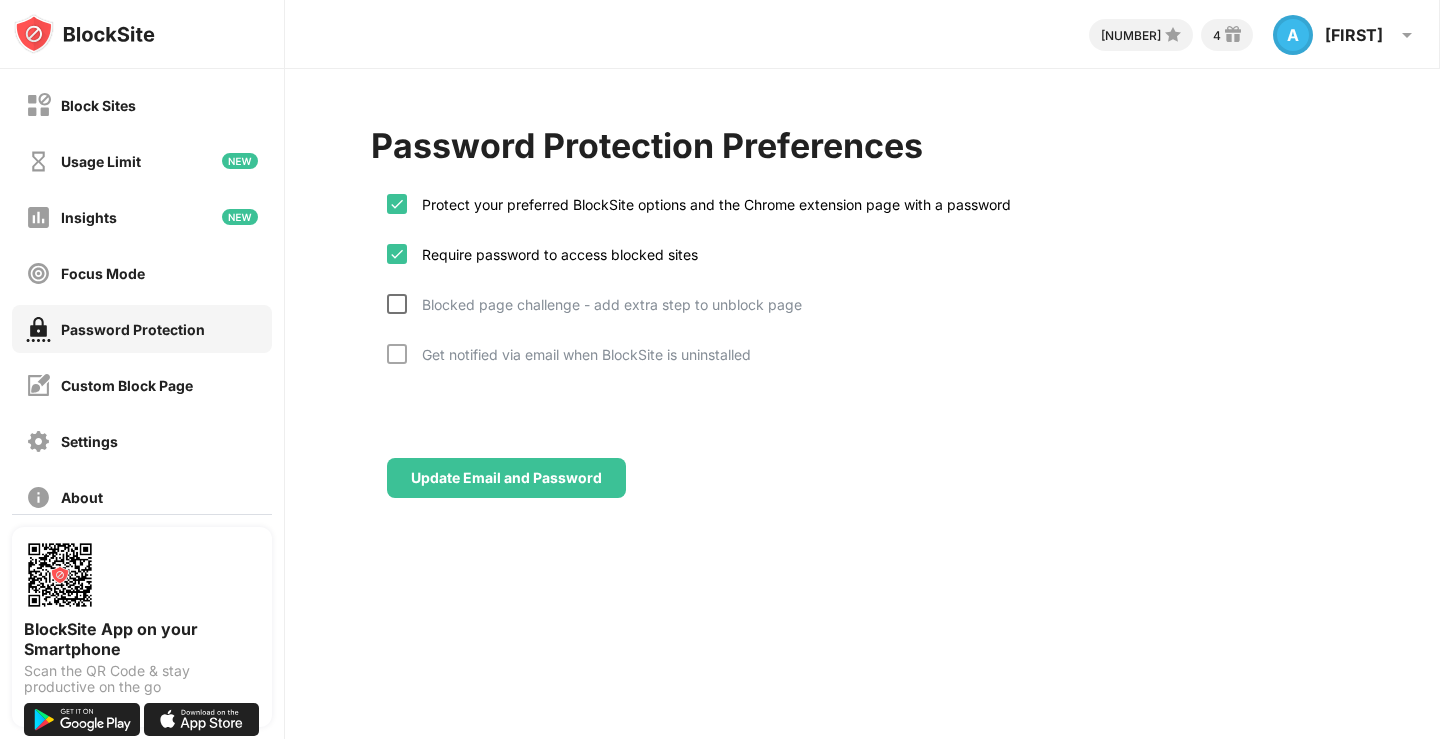 click at bounding box center (397, 304) 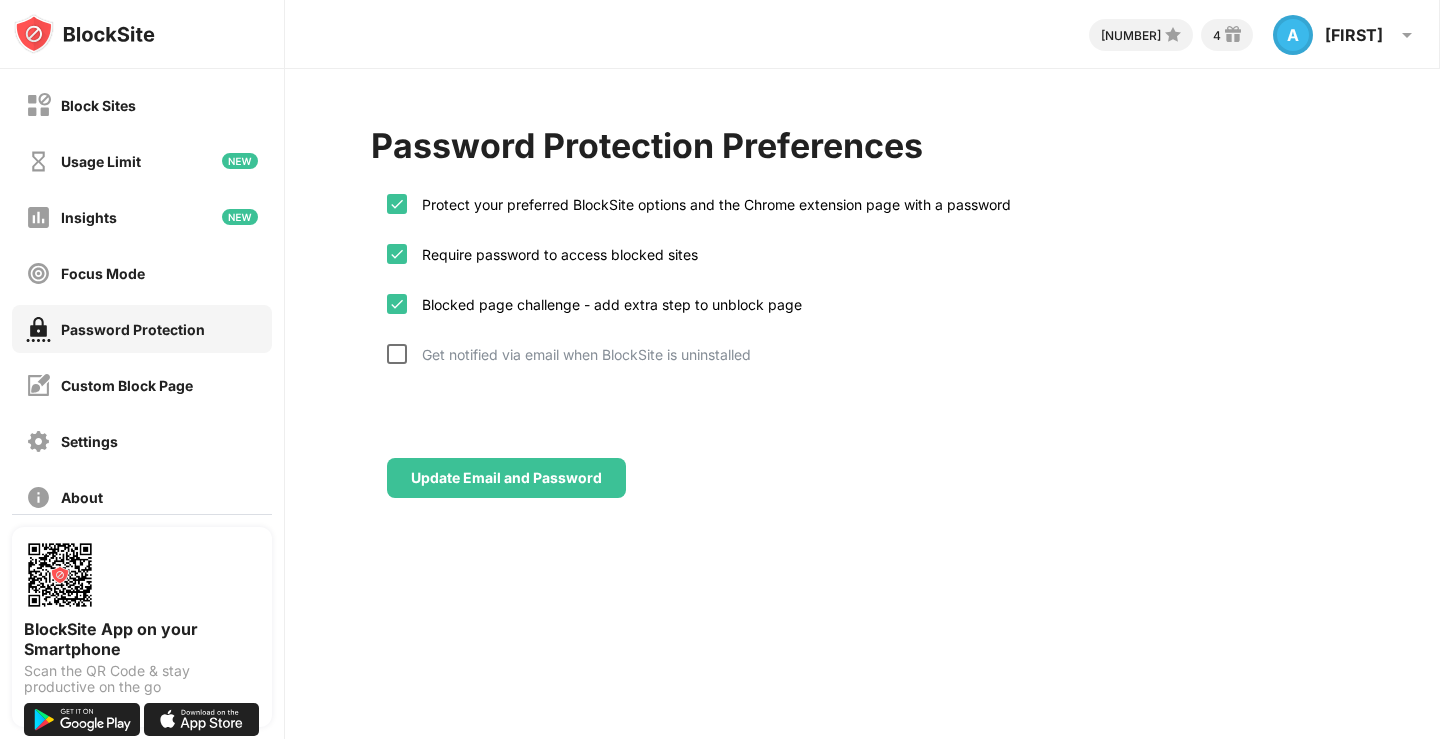 click at bounding box center [397, 354] 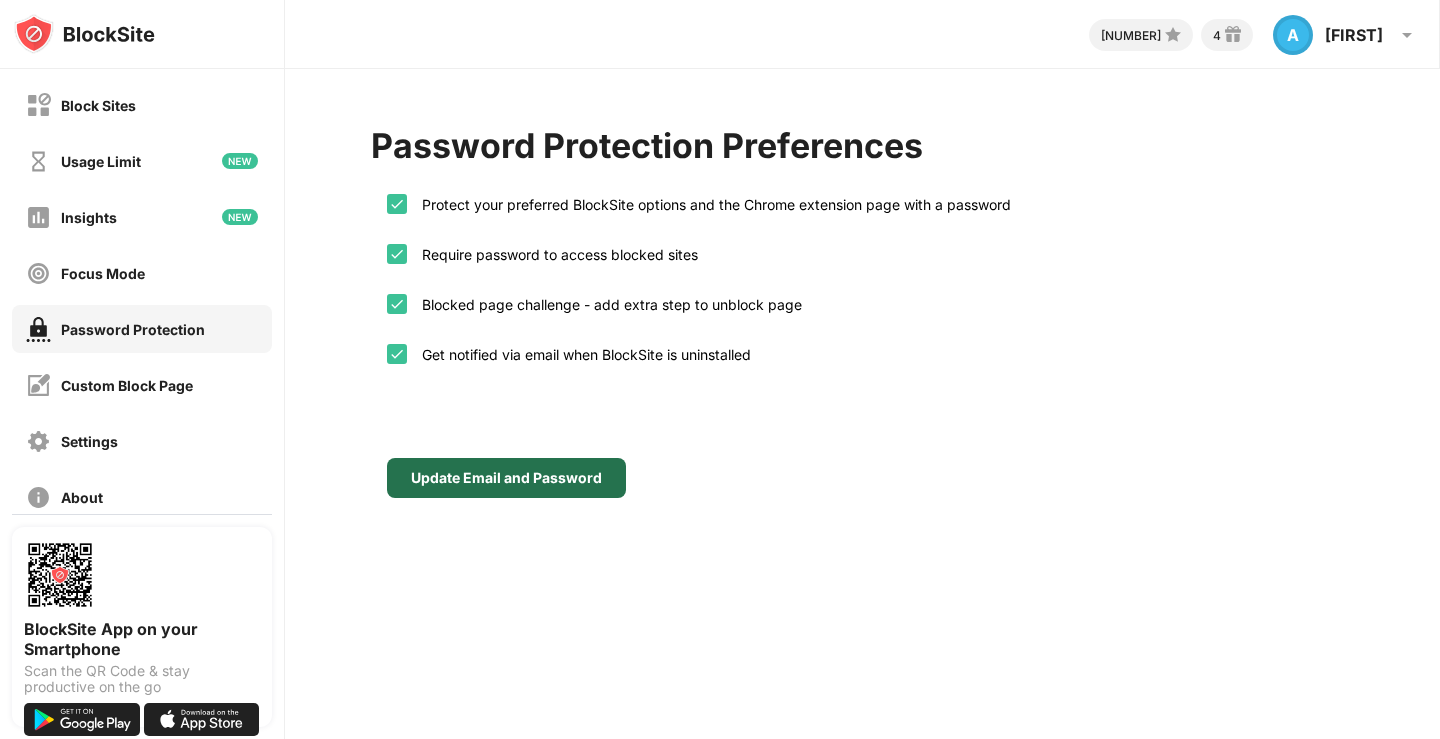 click on "Update Email and Password" at bounding box center [506, 478] 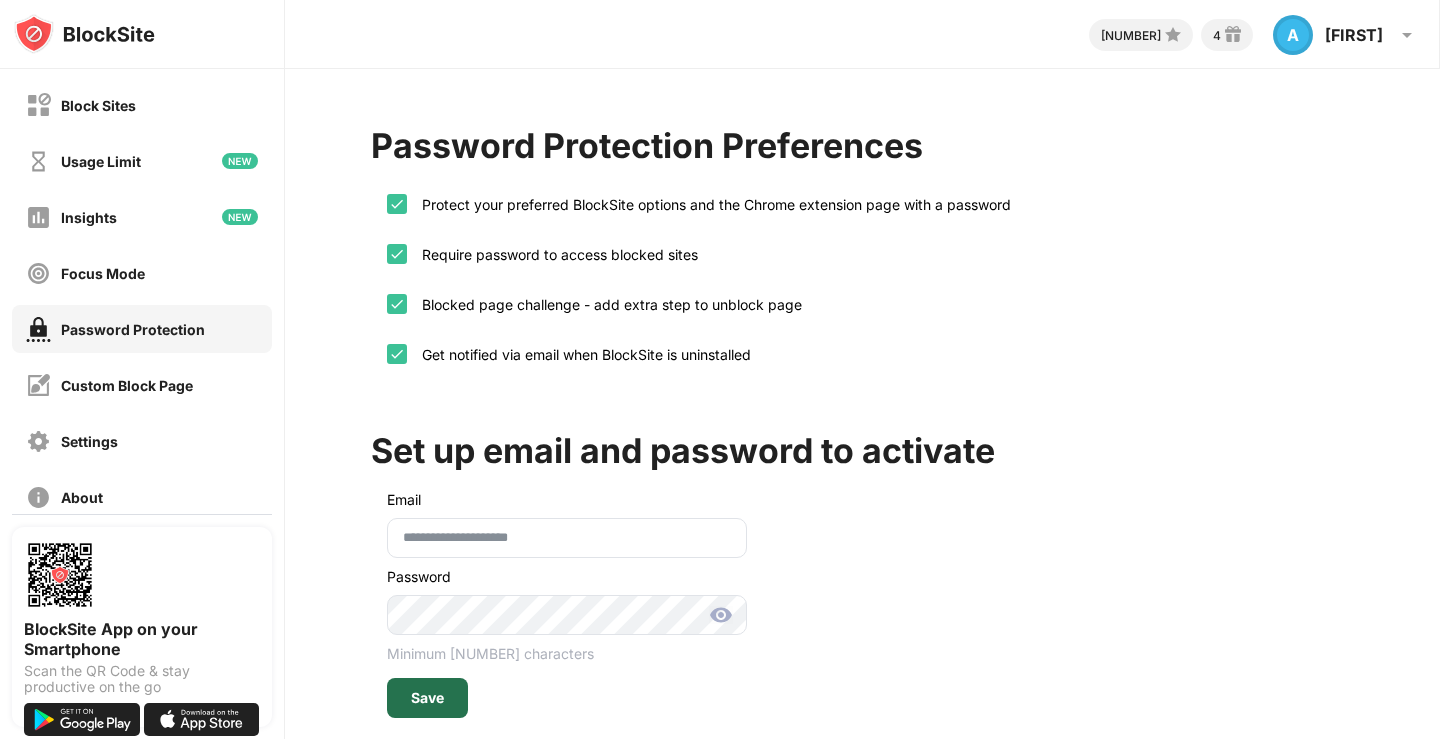 click on "Save" at bounding box center (427, 698) 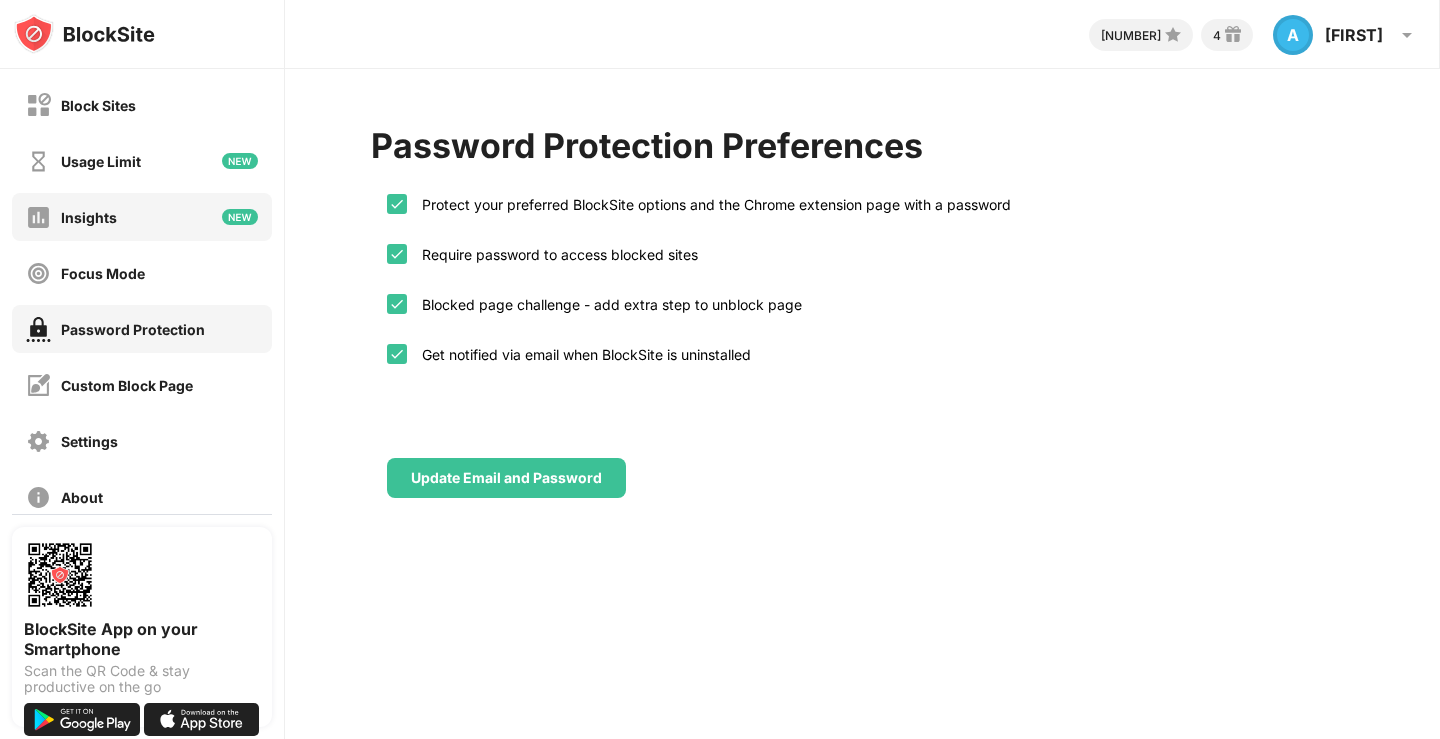 click on "Insights" at bounding box center (89, 217) 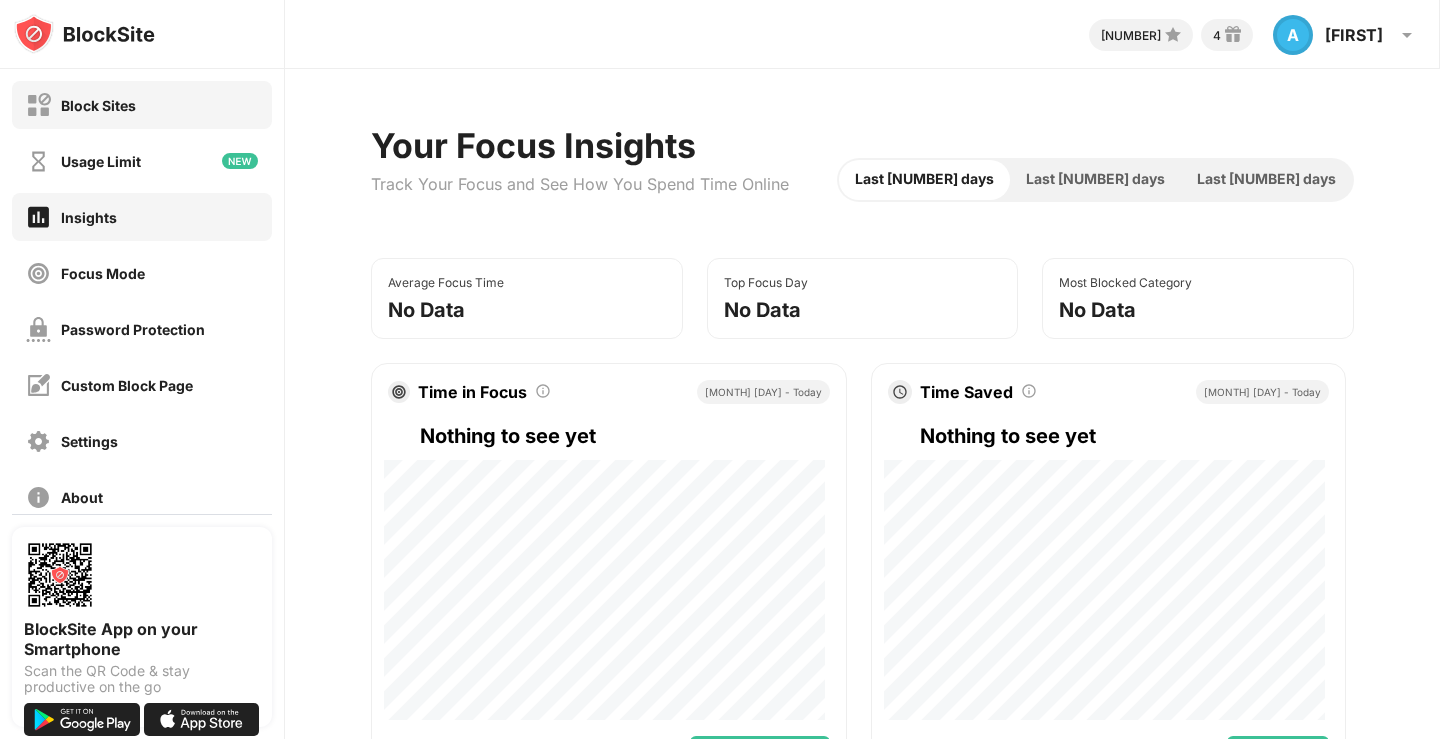 click on "Block Sites" at bounding box center (142, 105) 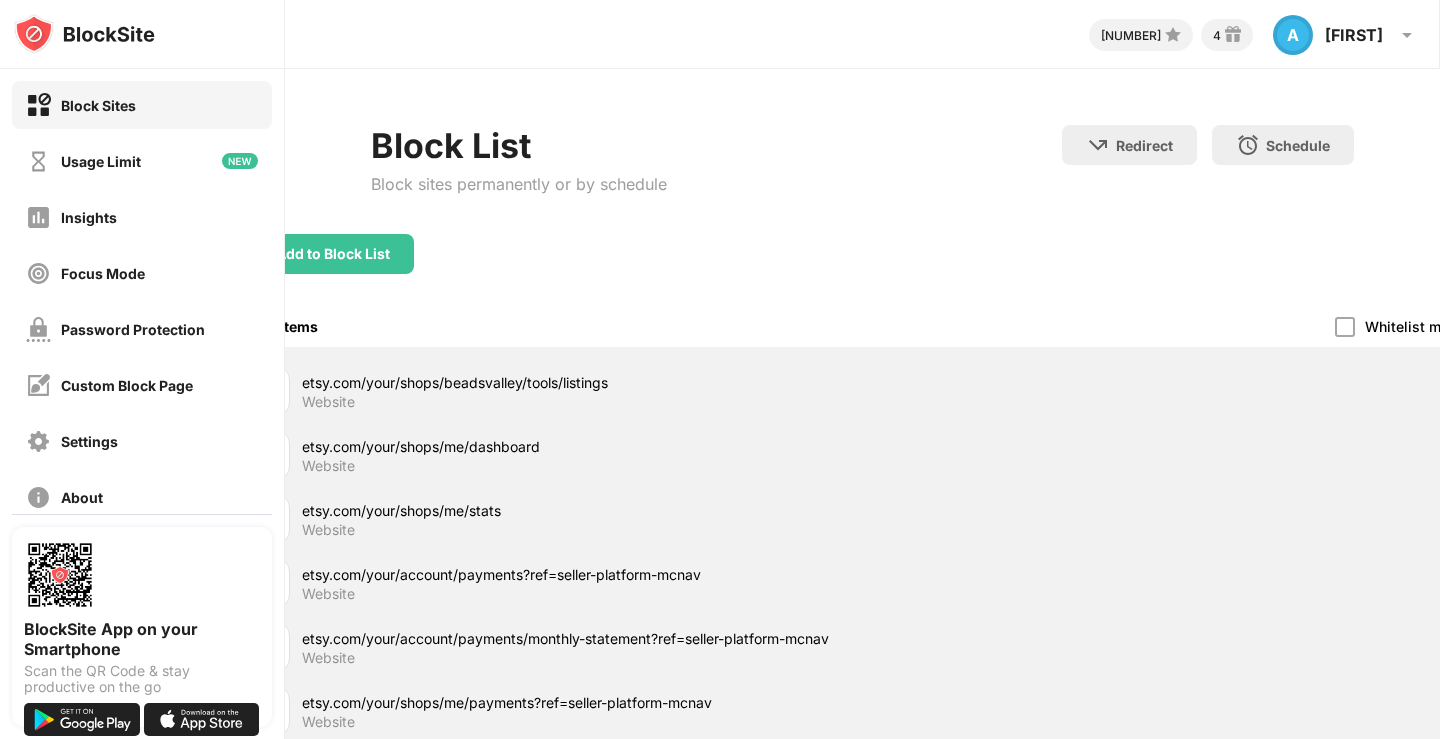 click on "etsy.com/your/shops/beadsvalley/tools/listings" at bounding box center [582, 382] 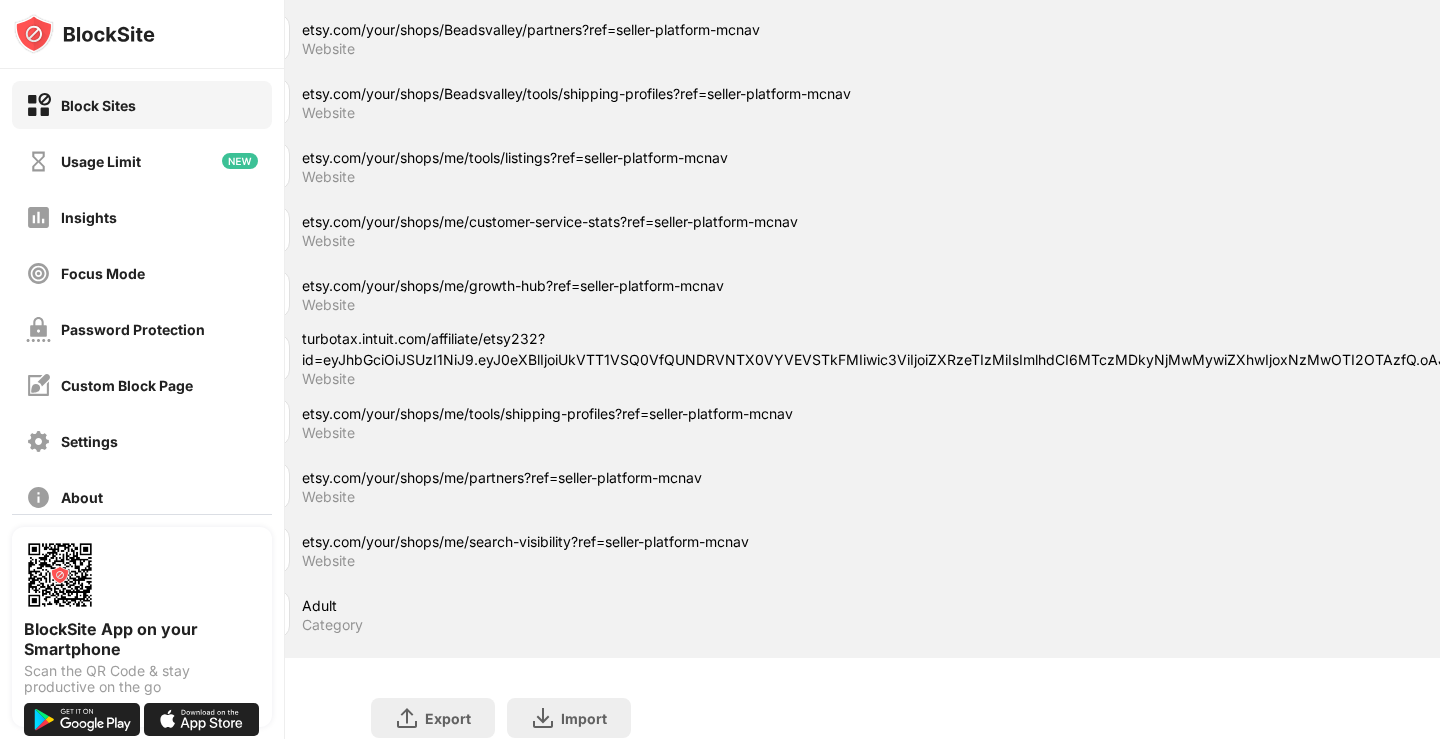 scroll, scrollTop: 3099, scrollLeft: 0, axis: vertical 